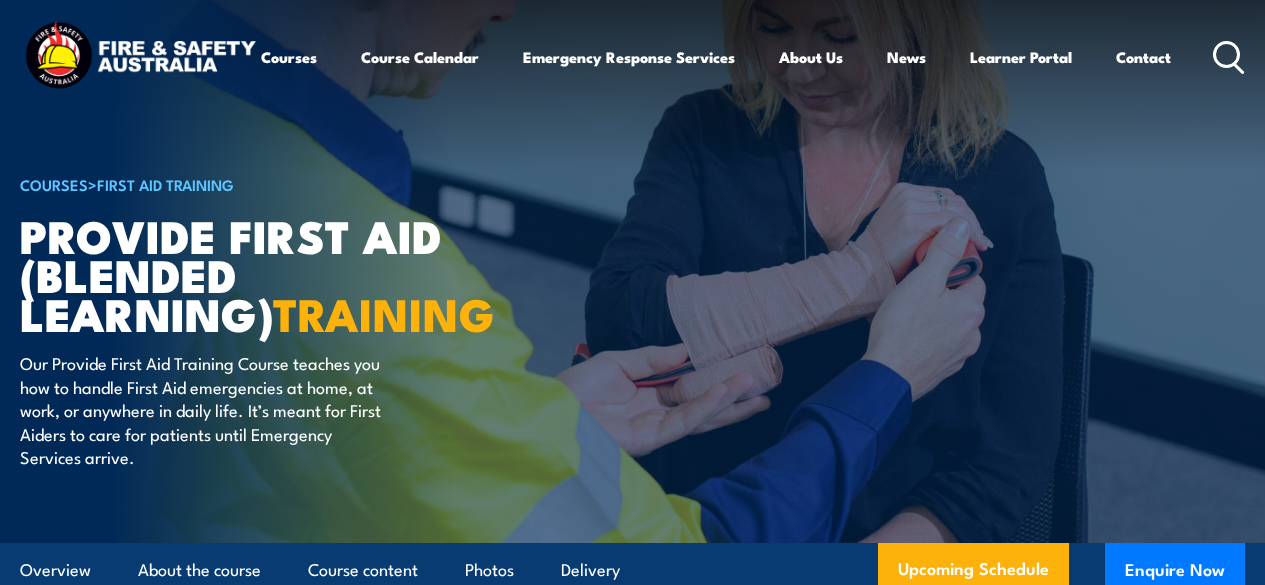 scroll, scrollTop: 0, scrollLeft: 0, axis: both 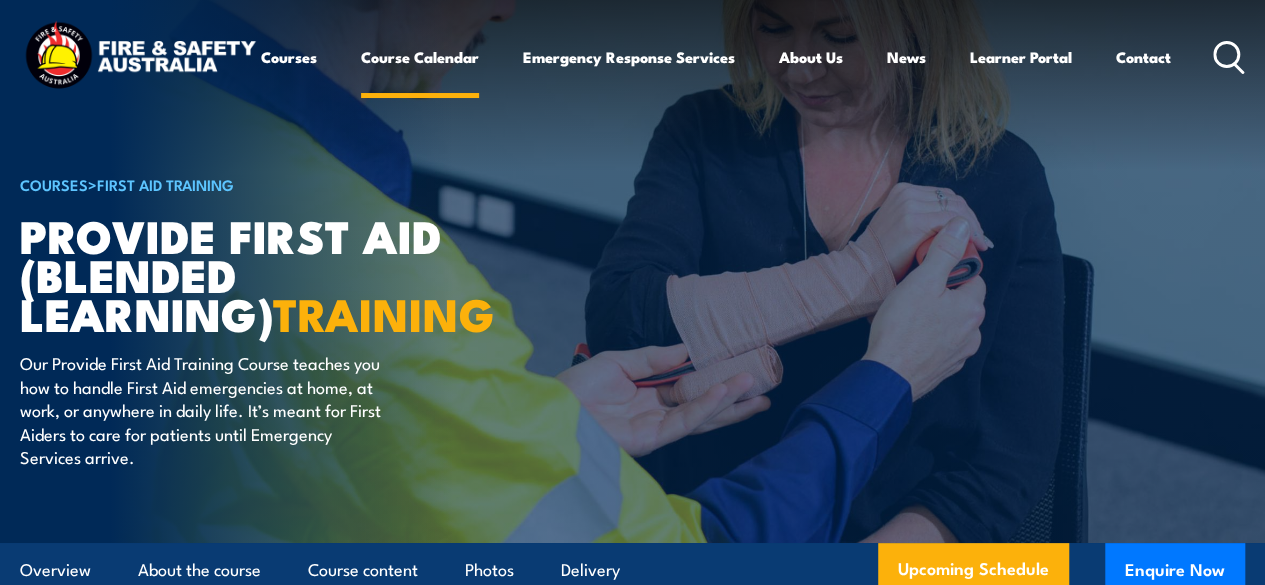 click on "Course Calendar" at bounding box center [420, 57] 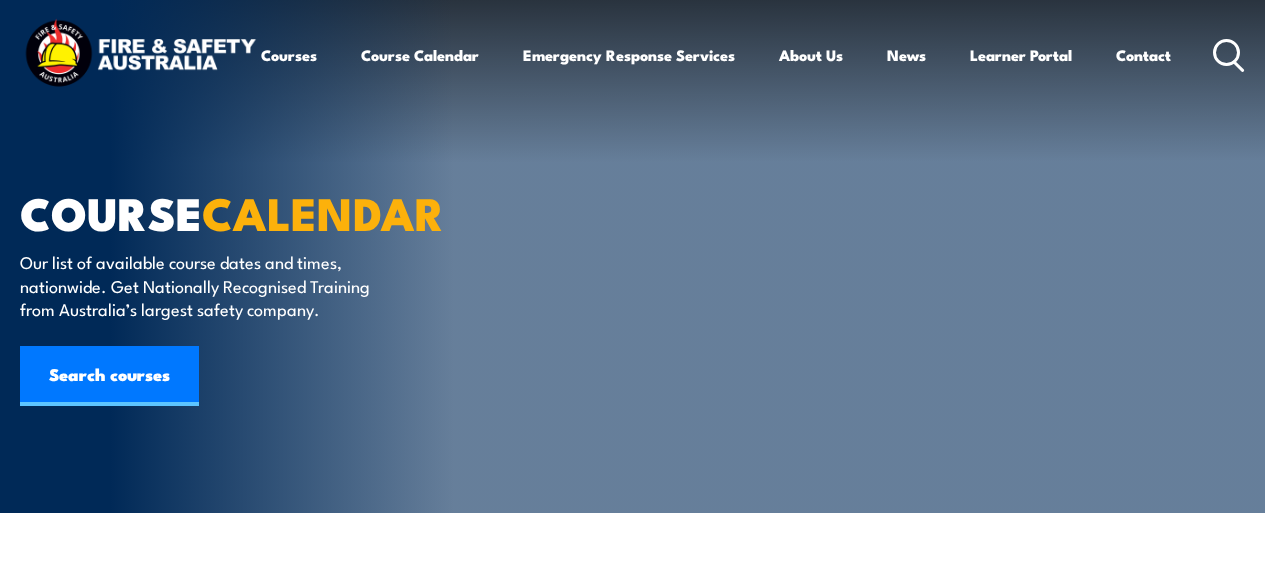 click on "Our list of available course dates and times, nationwide. Get Nationally Recognised Training from Australia’s largest safety company." at bounding box center (202, 285) 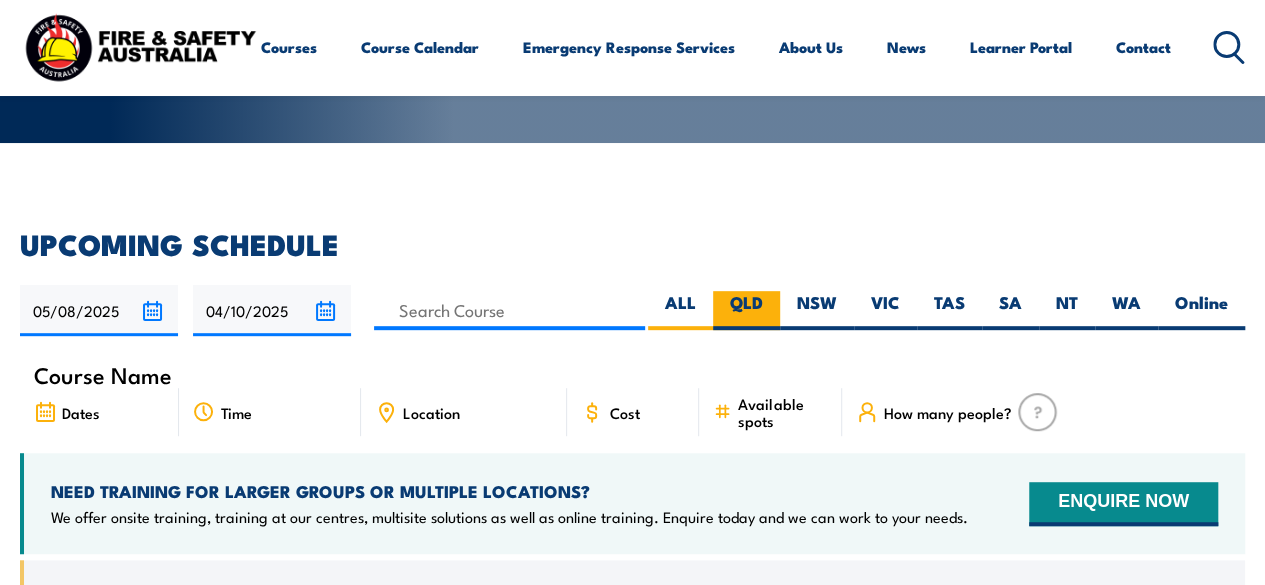 scroll, scrollTop: 370, scrollLeft: 0, axis: vertical 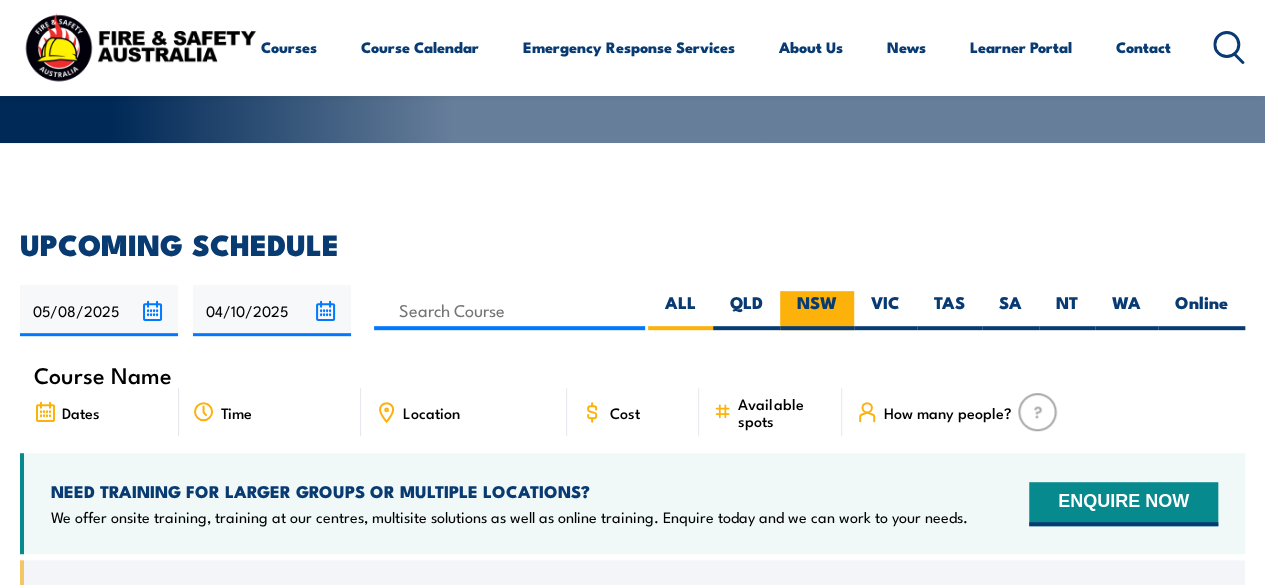 click on "NSW" at bounding box center [817, 310] 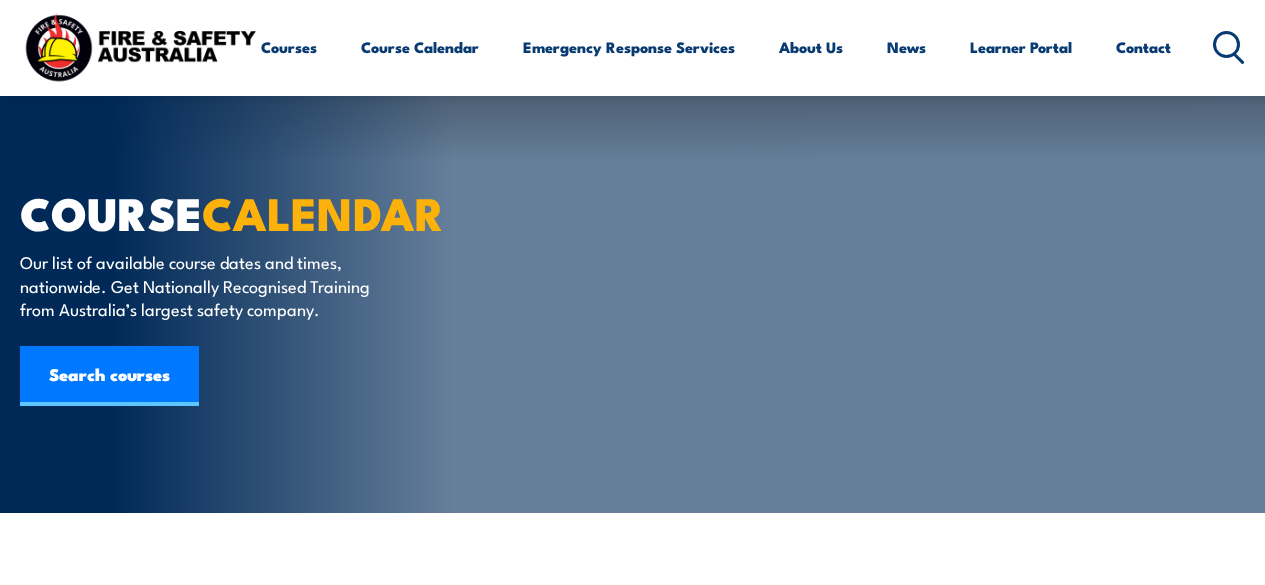 scroll, scrollTop: 600, scrollLeft: 0, axis: vertical 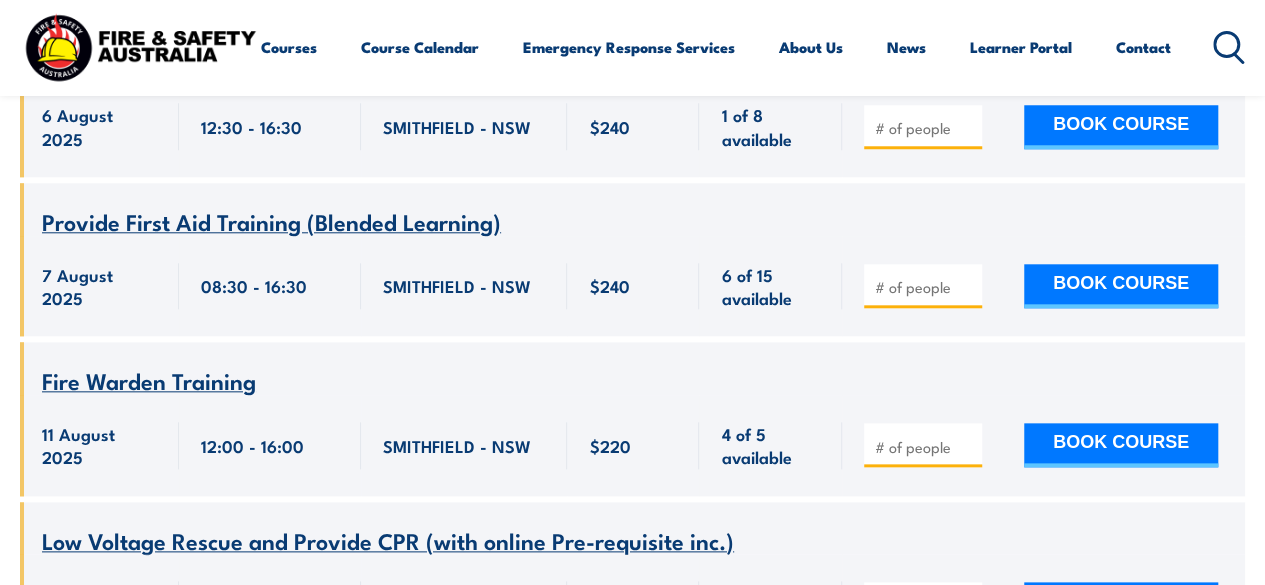 click on "Fire Warden Training" at bounding box center (149, 380) 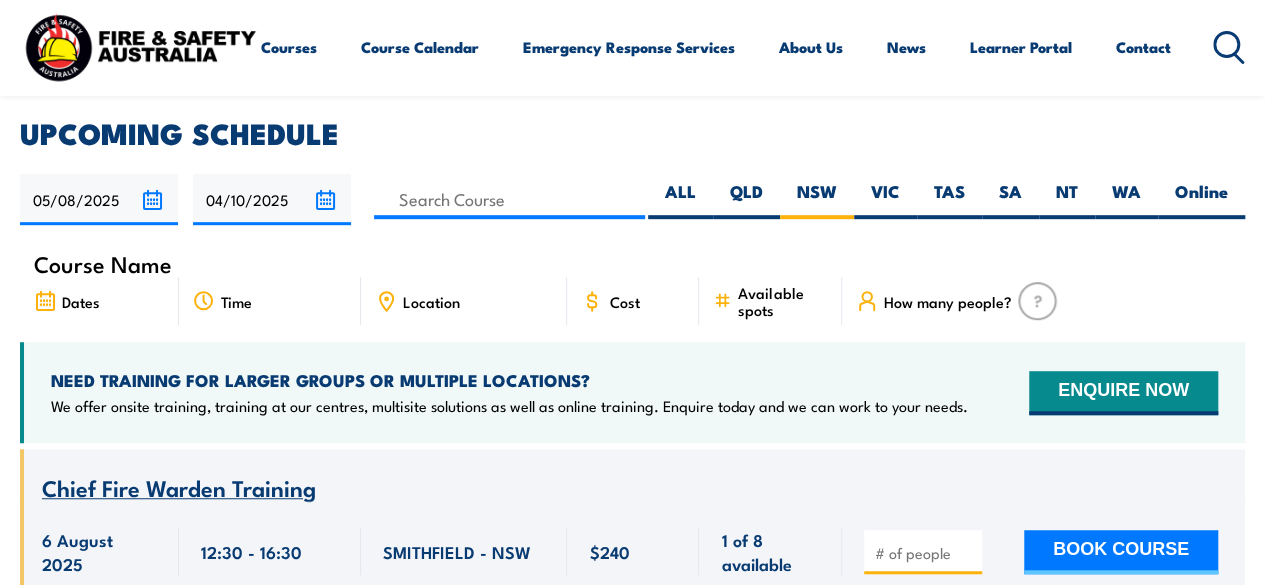 scroll, scrollTop: 488, scrollLeft: 0, axis: vertical 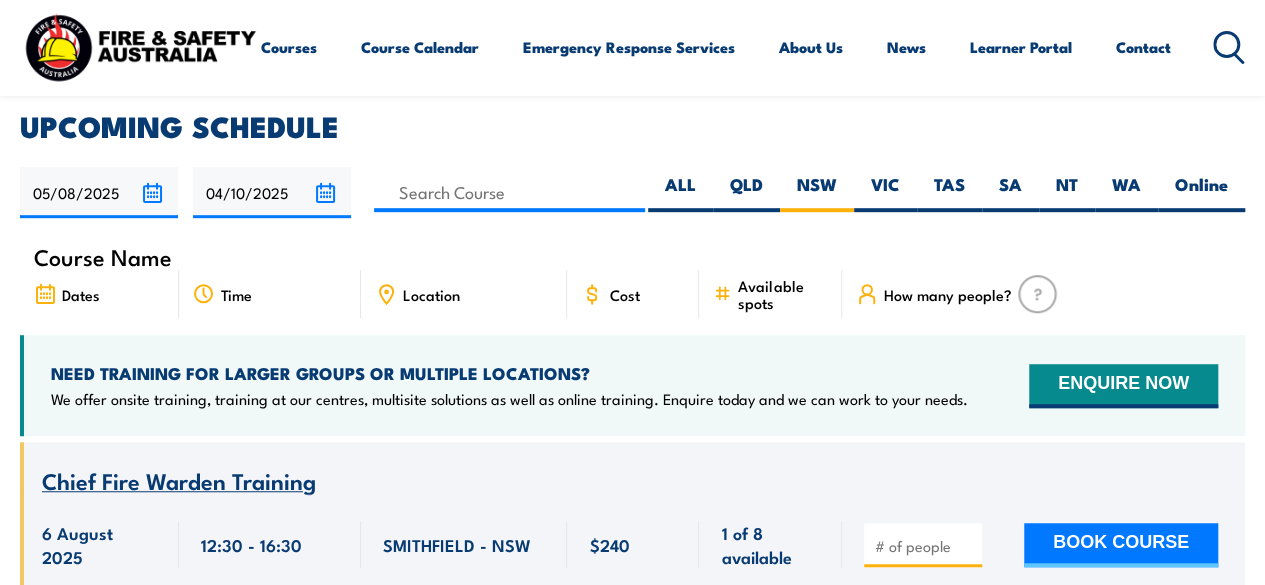 click on "Chief Fire Warden Training" at bounding box center [179, 480] 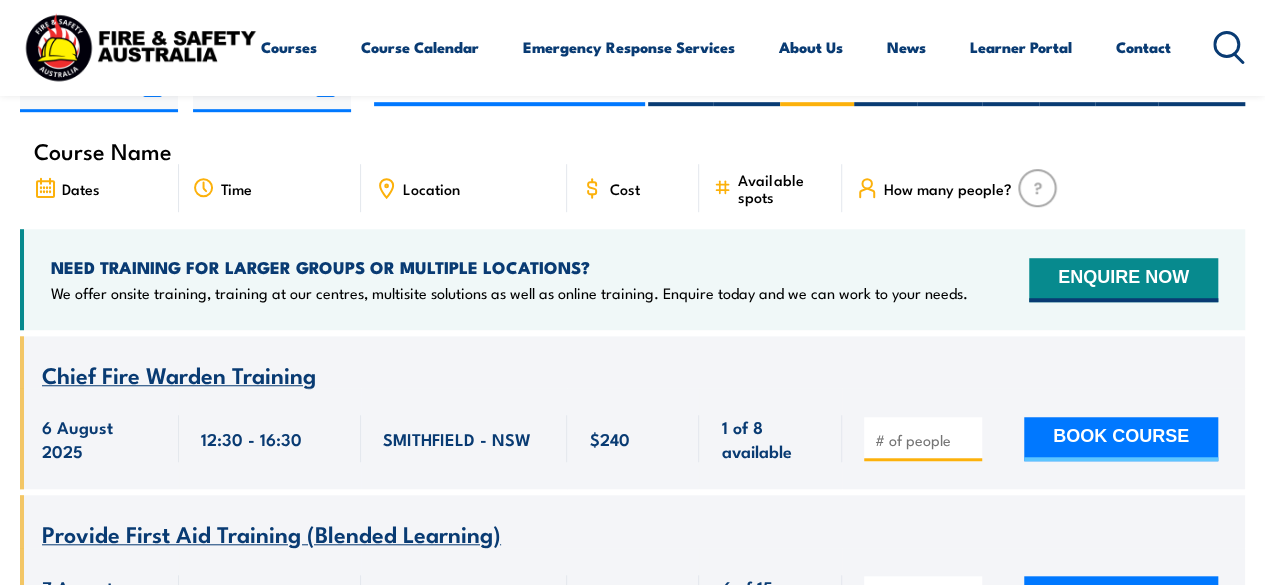 scroll, scrollTop: 598, scrollLeft: 0, axis: vertical 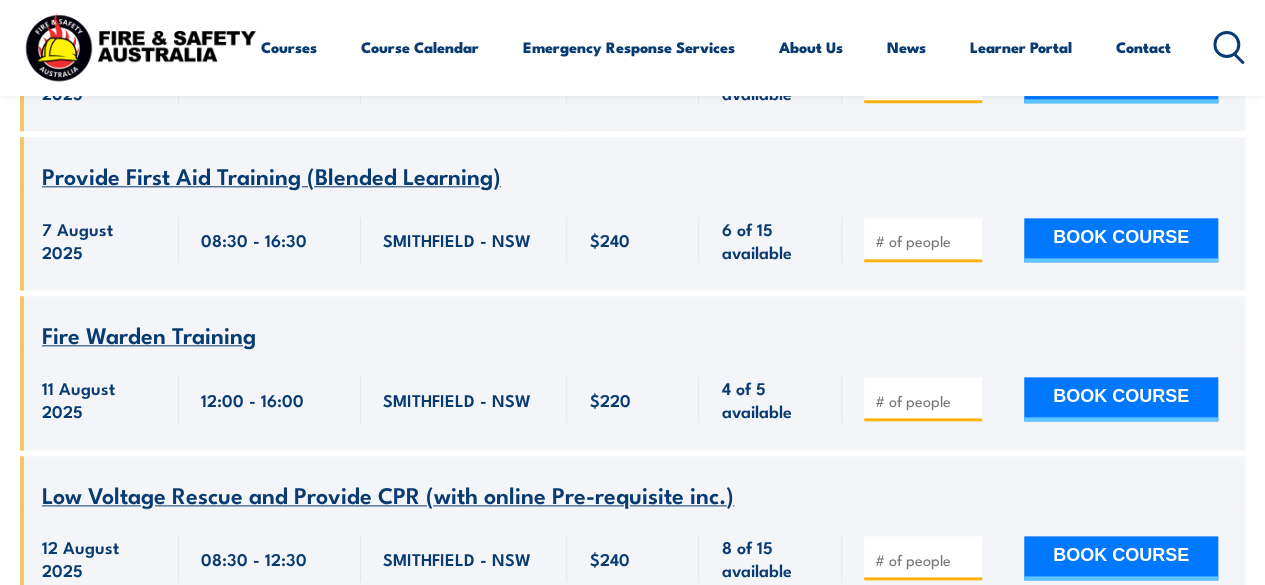 click at bounding box center (925, 401) 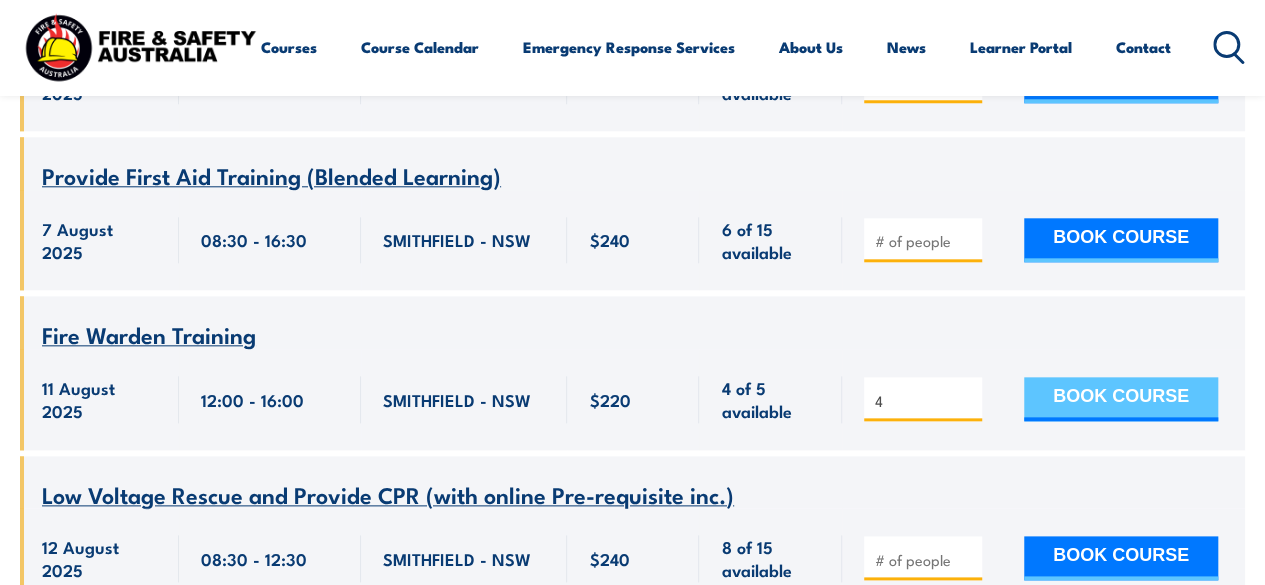 type on "4" 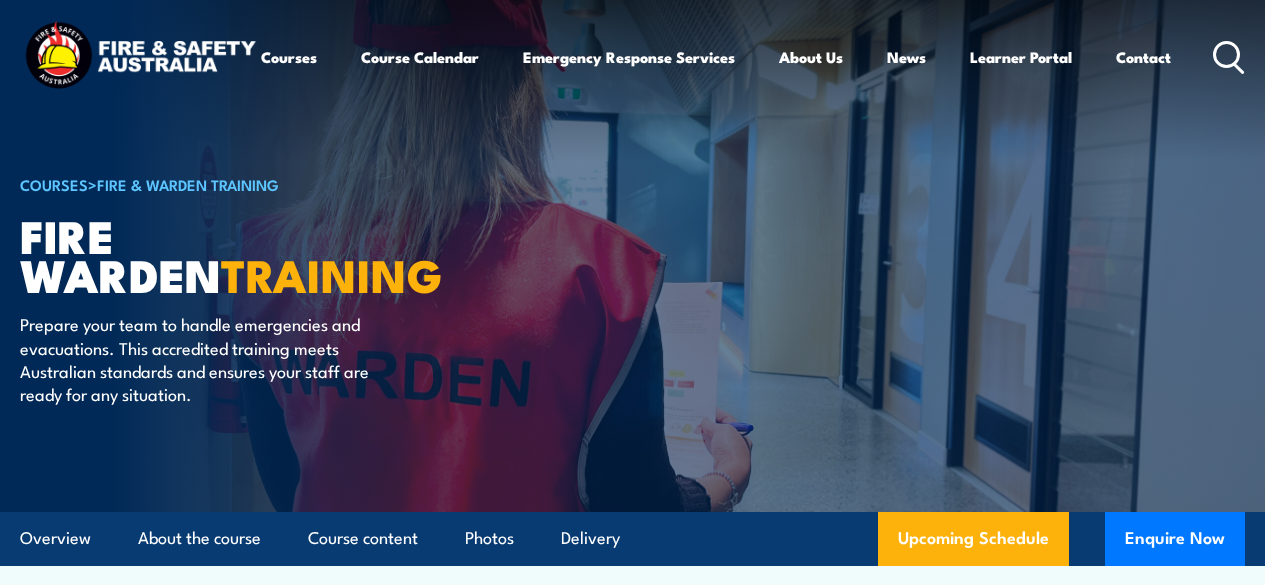 scroll, scrollTop: 379, scrollLeft: 0, axis: vertical 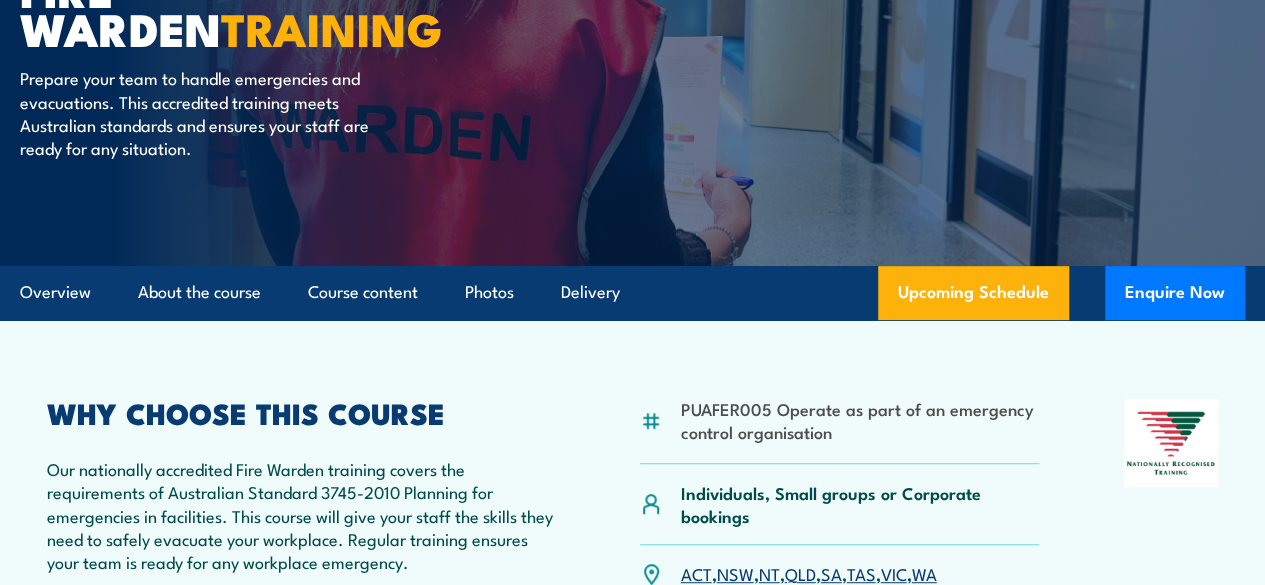 click on "PUAFER005 Operate as part of an emergency control organisation" at bounding box center [860, 420] 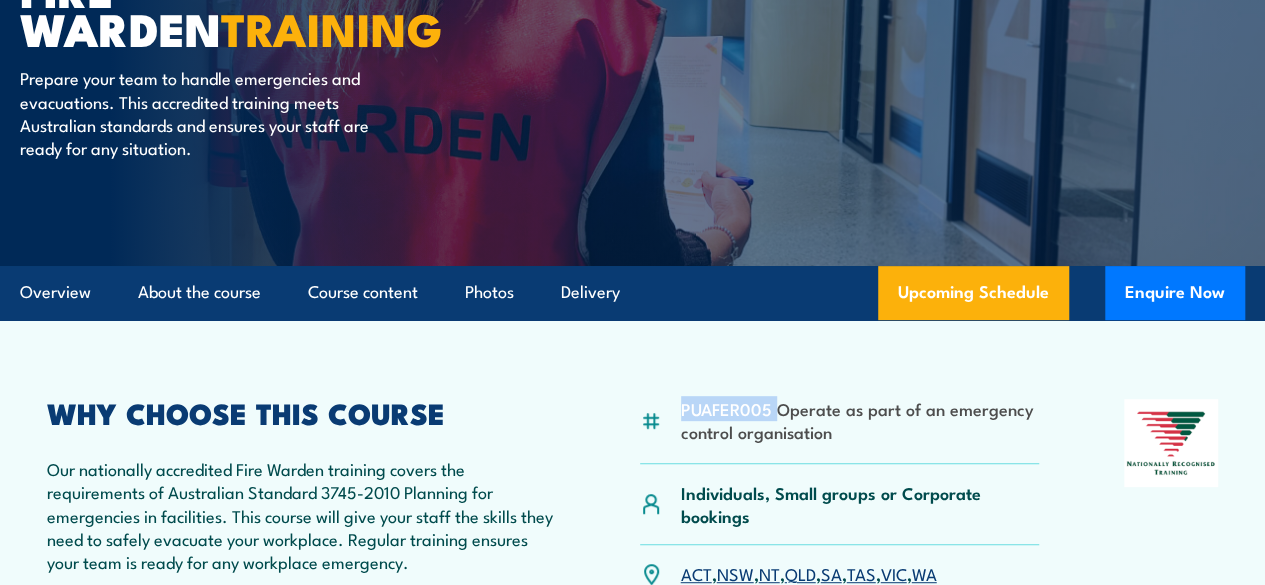 click on "PUAFER005 Operate as part of an emergency control organisation" at bounding box center [860, 420] 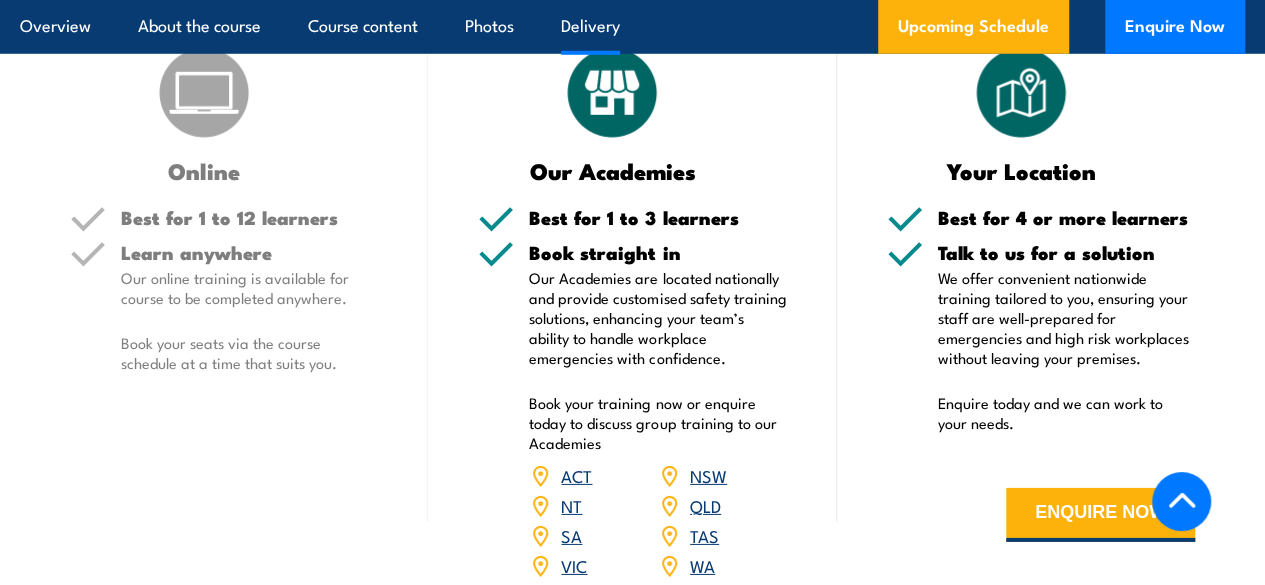 scroll, scrollTop: 3029, scrollLeft: 0, axis: vertical 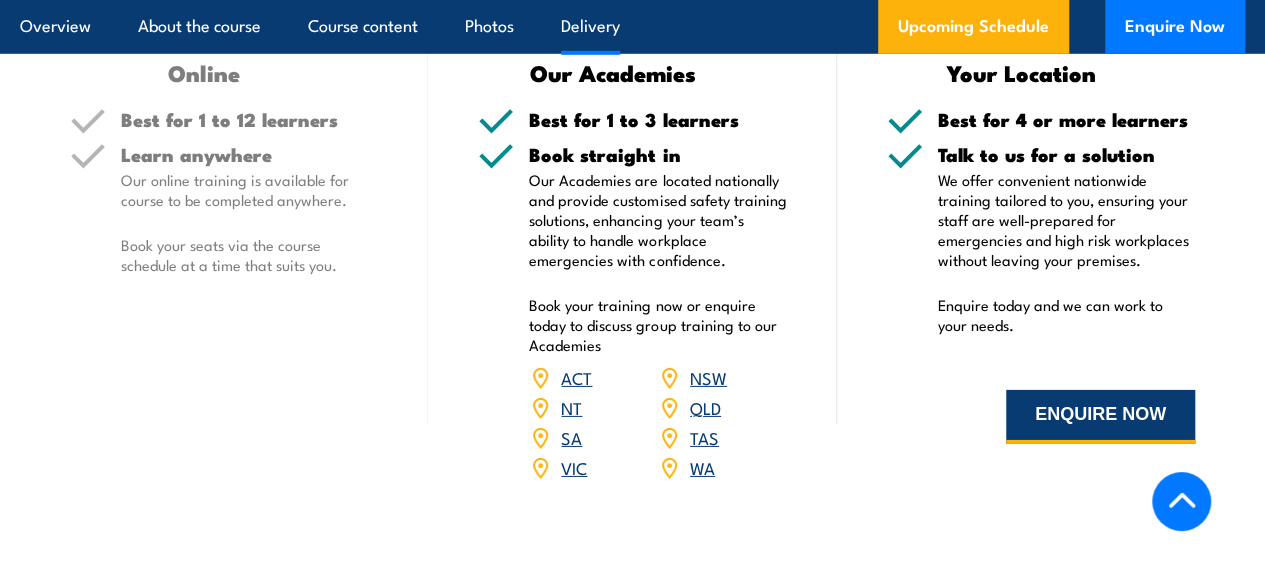 click on "ENQUIRE NOW" at bounding box center [1100, 417] 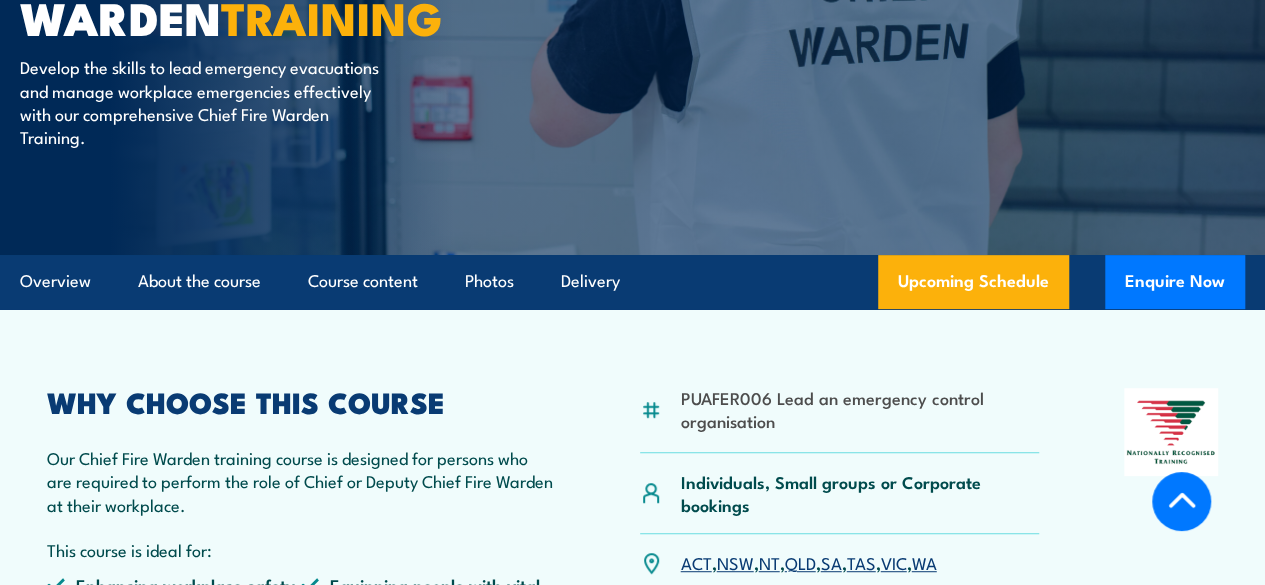 scroll, scrollTop: 305, scrollLeft: 0, axis: vertical 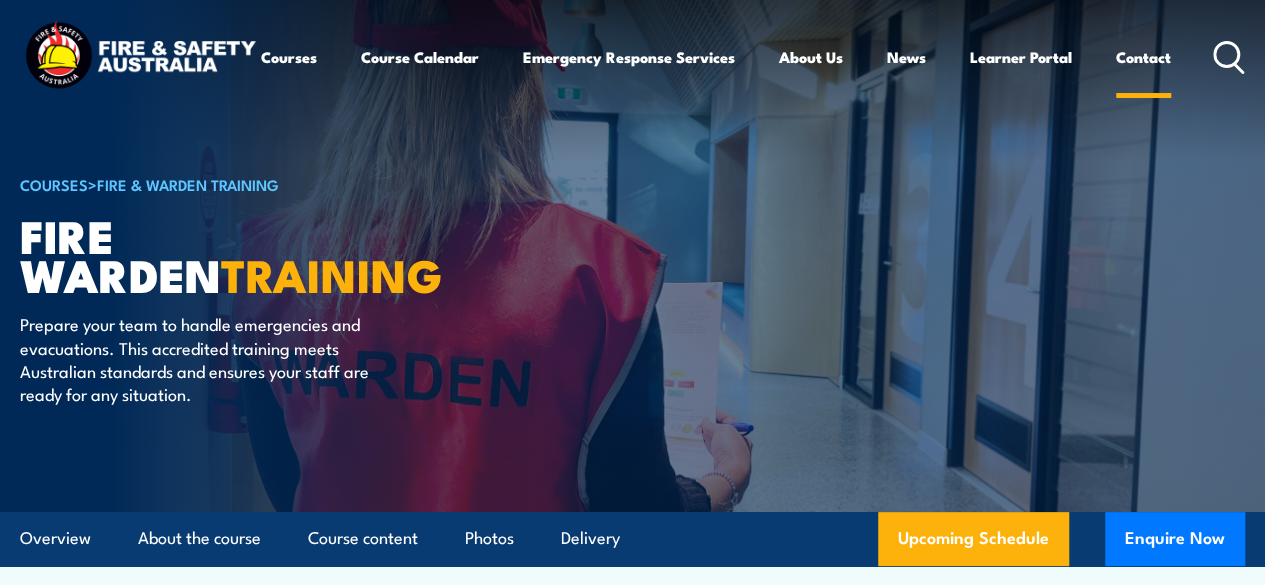 click on "Contact" at bounding box center [1143, 57] 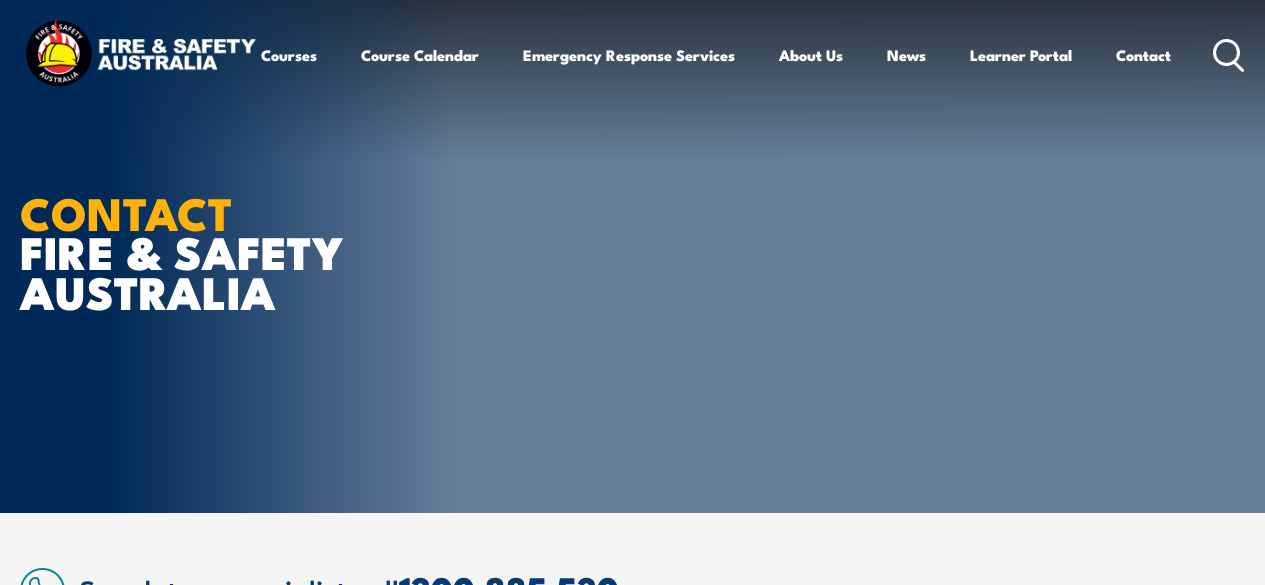 scroll, scrollTop: 0, scrollLeft: 0, axis: both 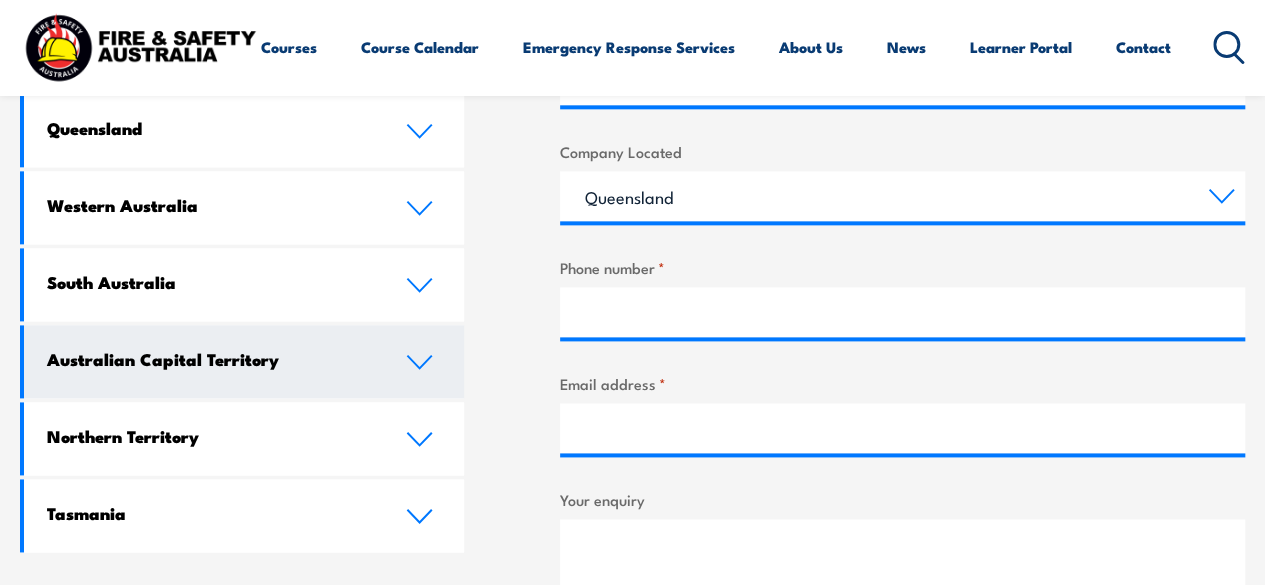 click 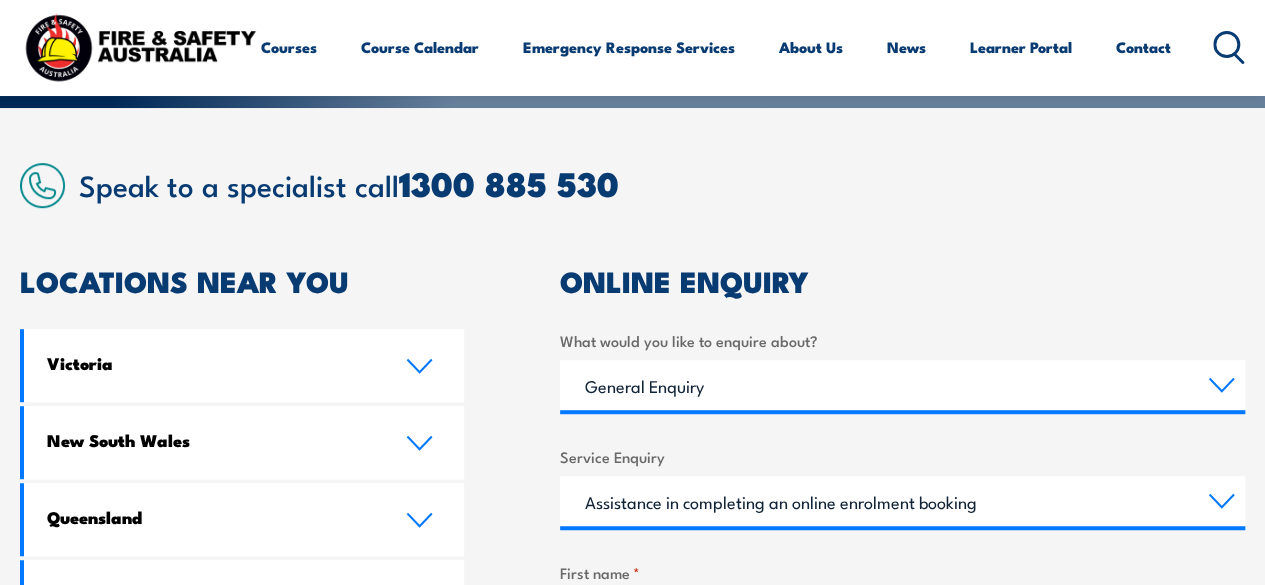 scroll, scrollTop: 404, scrollLeft: 0, axis: vertical 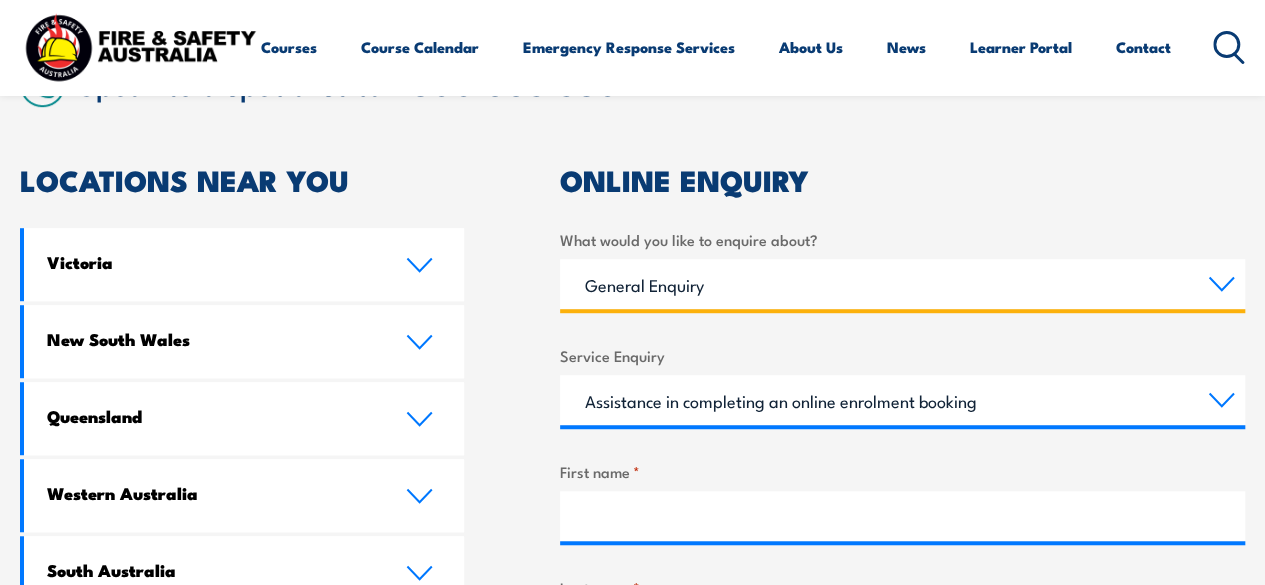 click on "Training Courses Emergency Response Services General Enquiry" at bounding box center [902, 284] 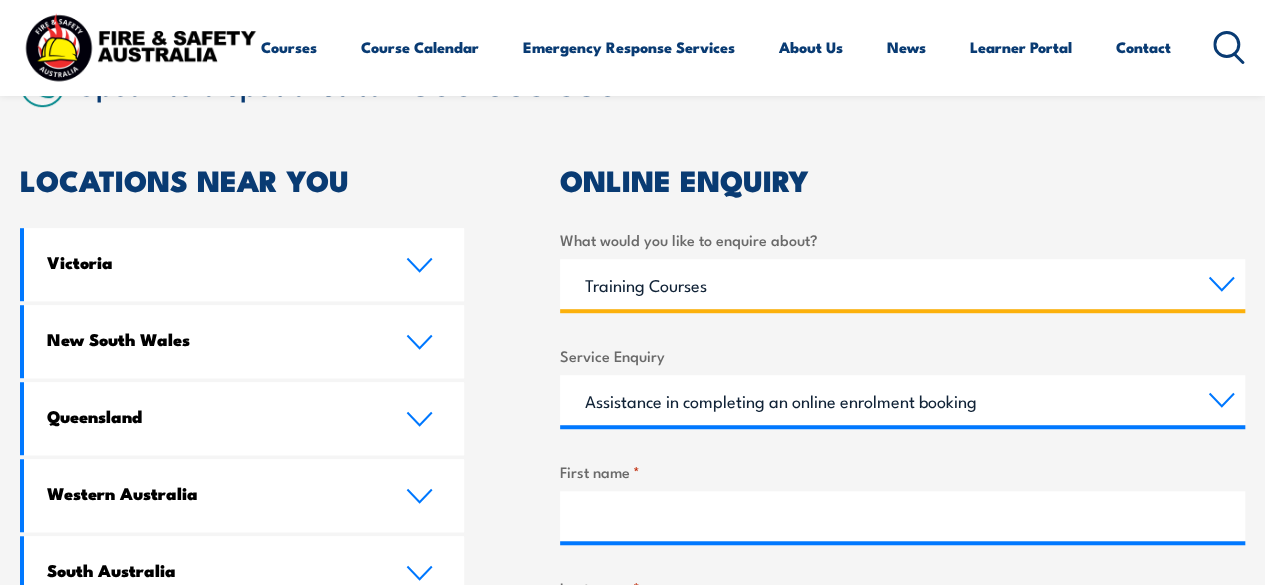 click on "Training Courses Emergency Response Services General Enquiry" at bounding box center (902, 284) 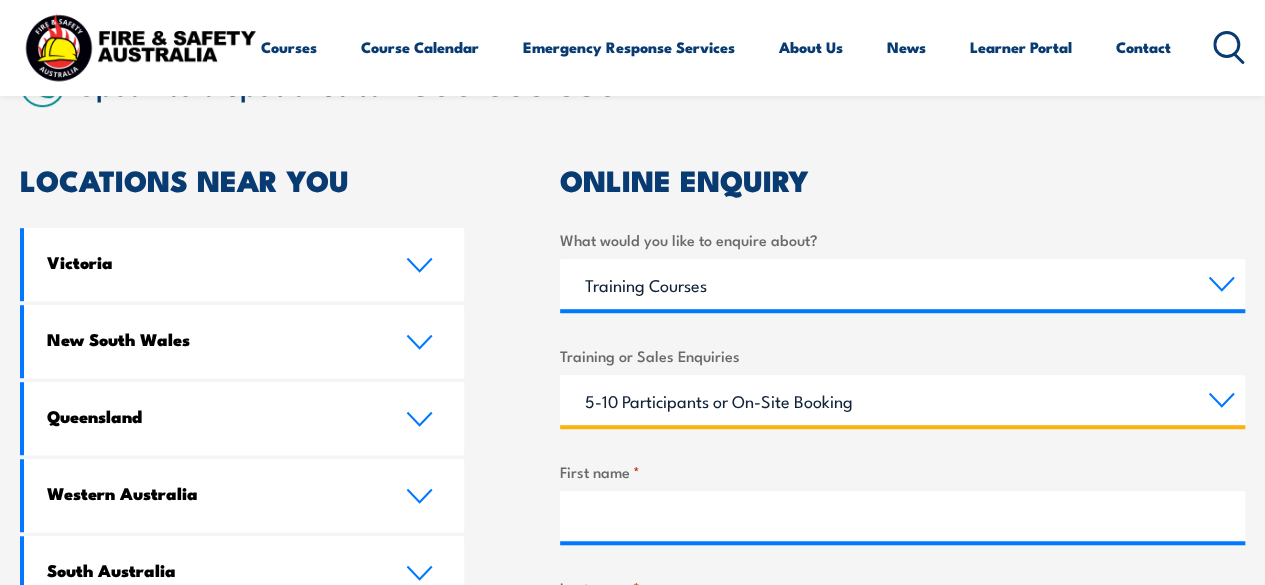 click on "1-4 Participants or On-Site Booking 5-10 Participants or On-Site Booking 11-99 Participants or On-Site Booking 100+ Participants or On-Site Booking Attend a public course at FSA training centre Ask about course content Other" at bounding box center [902, 400] 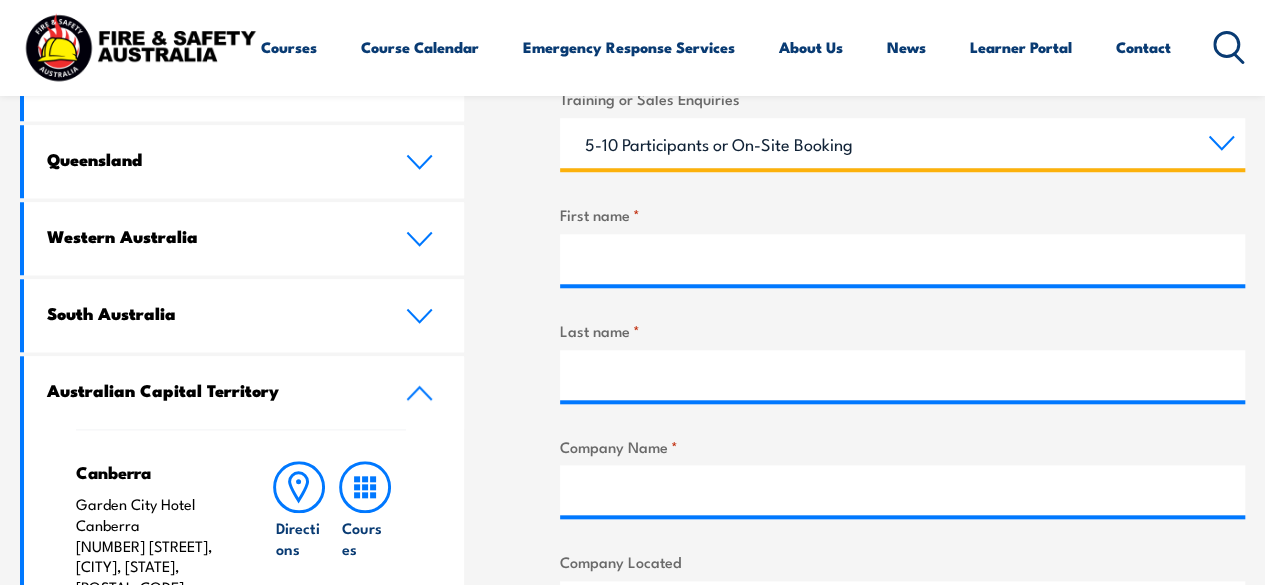 scroll, scrollTop: 764, scrollLeft: 0, axis: vertical 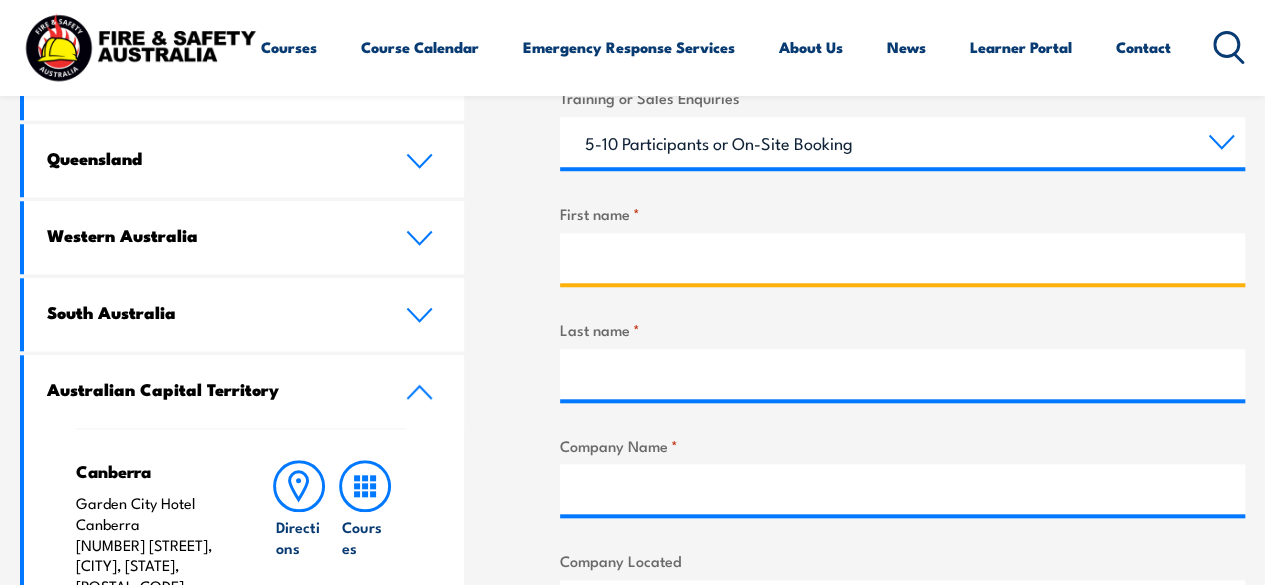 click on "First name *" at bounding box center [902, 258] 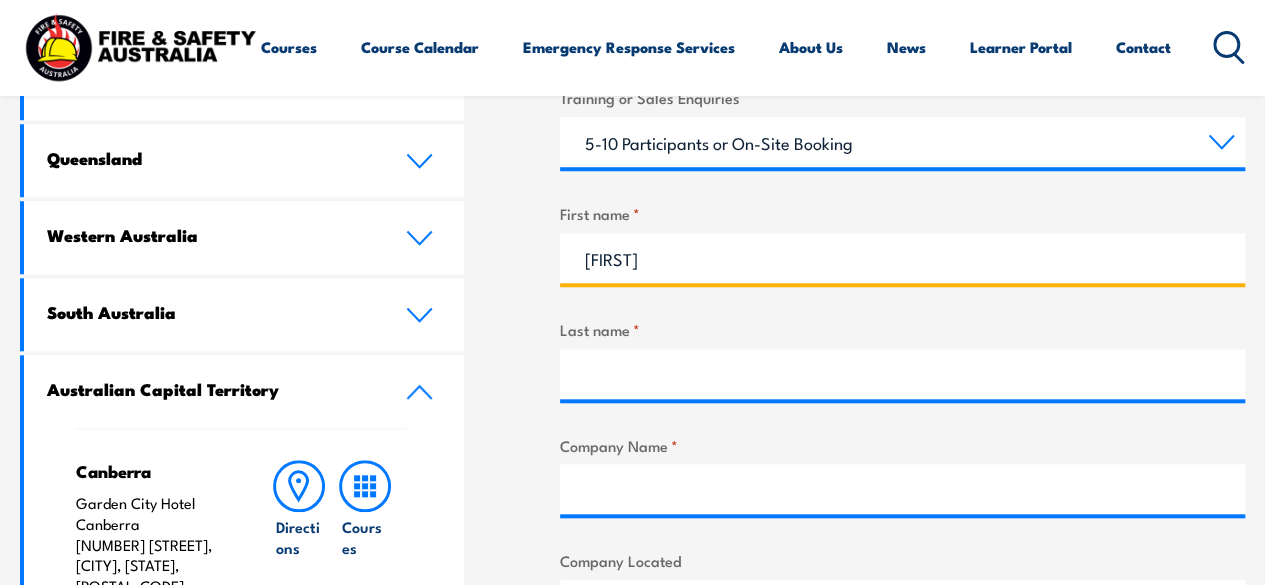 type on "[FIRST]" 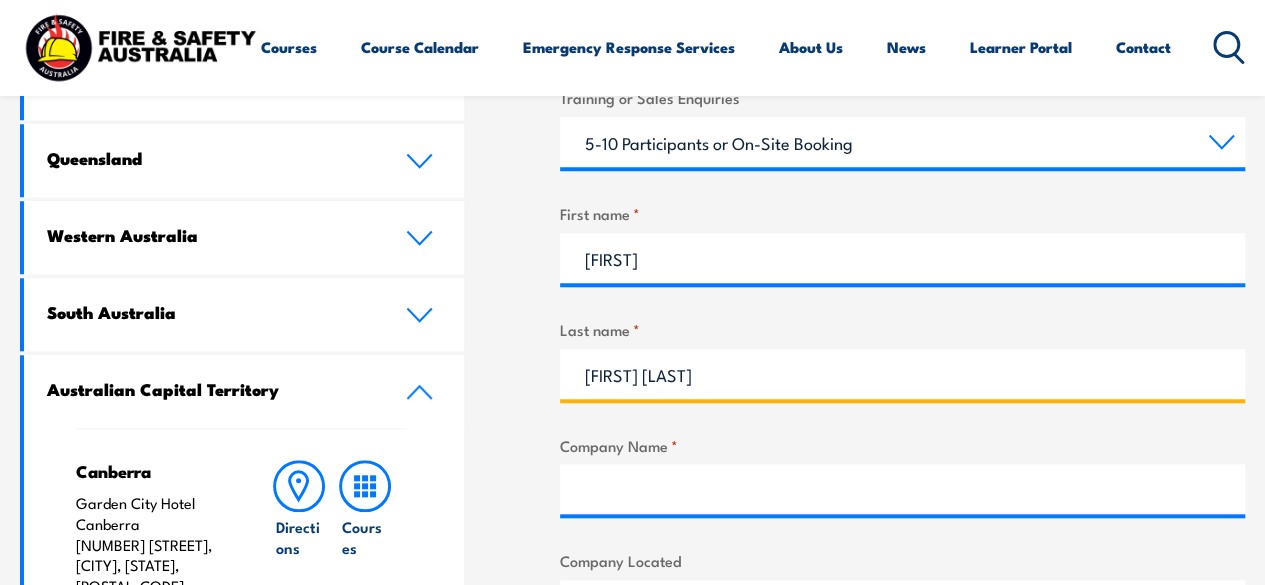 type on "[FIRST] [LAST]" 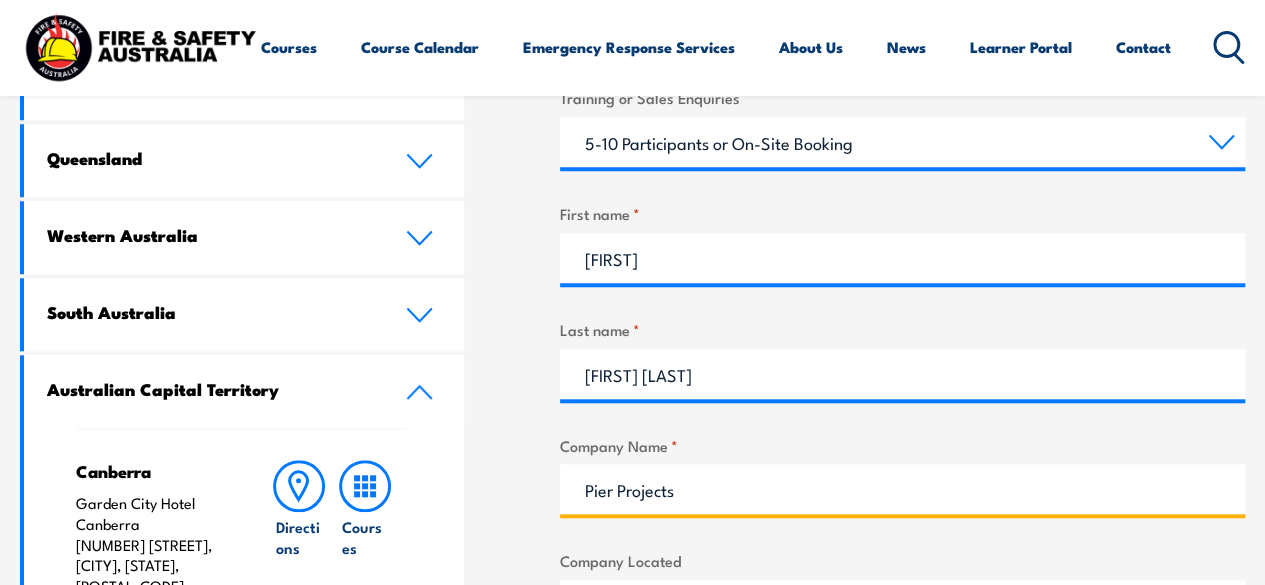 type on "Pier Projects" 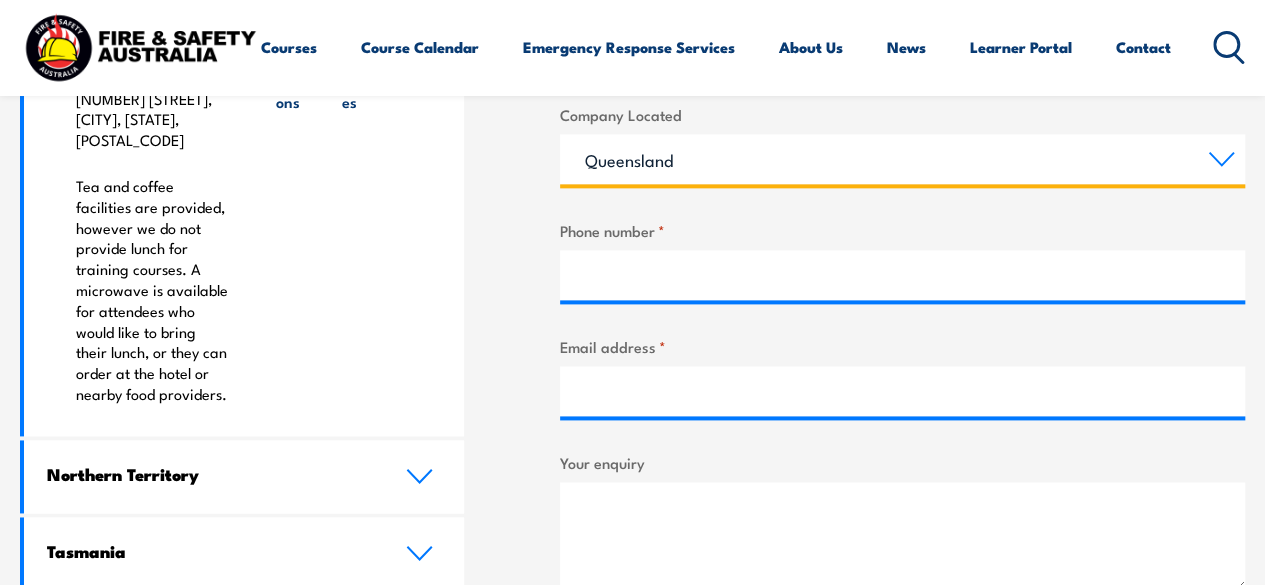 scroll, scrollTop: 1210, scrollLeft: 0, axis: vertical 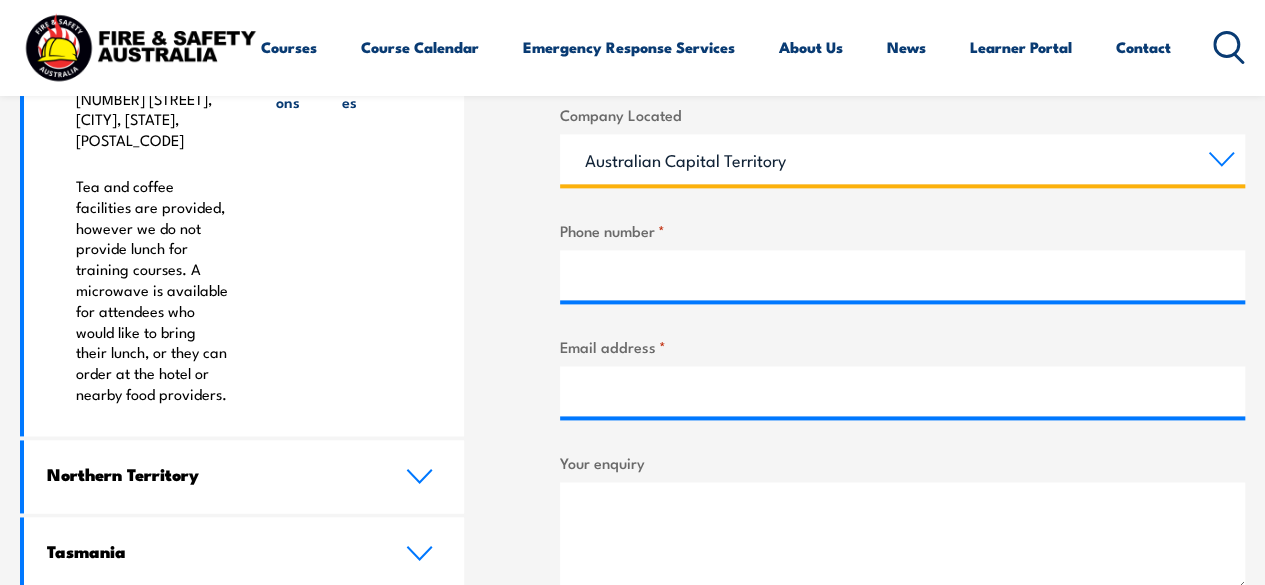click on "Queensland New South Wales Australian Capital Territory Victoria South Australia Western Australia Northern Territory Tasmania" at bounding box center [902, 159] 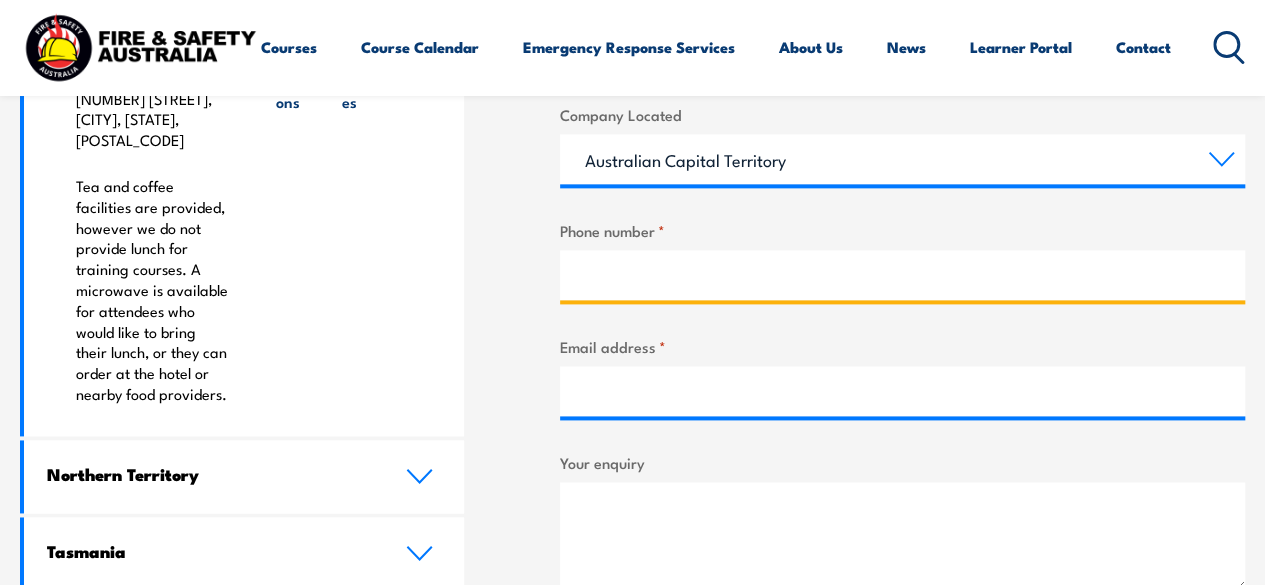 click on "Phone number *" at bounding box center (902, 275) 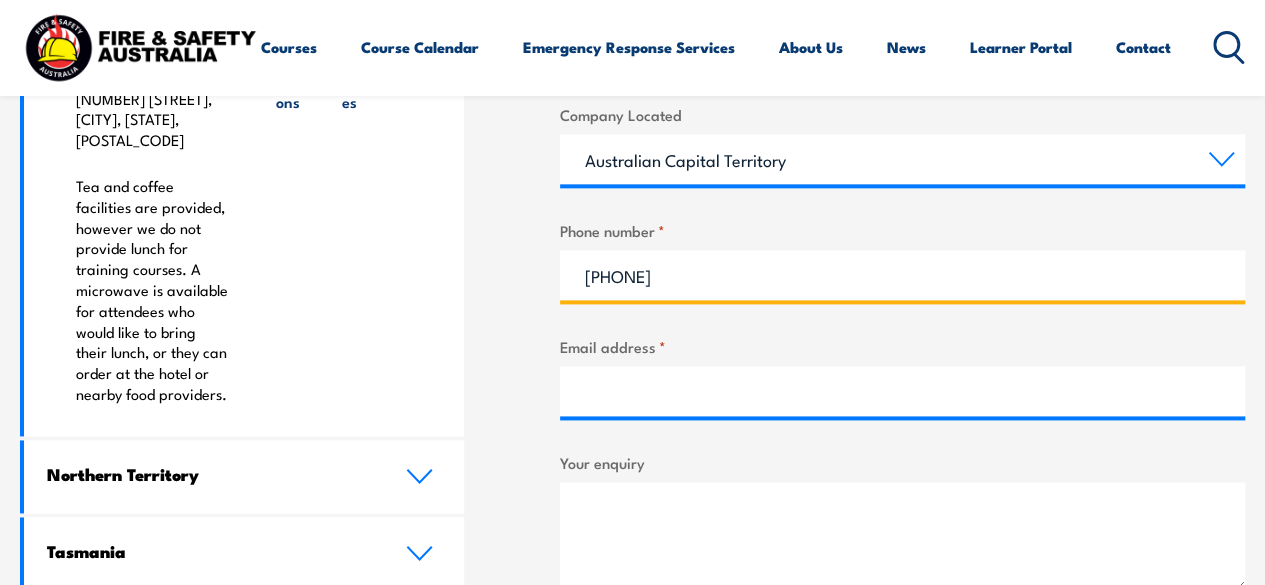 type on "[PHONE]" 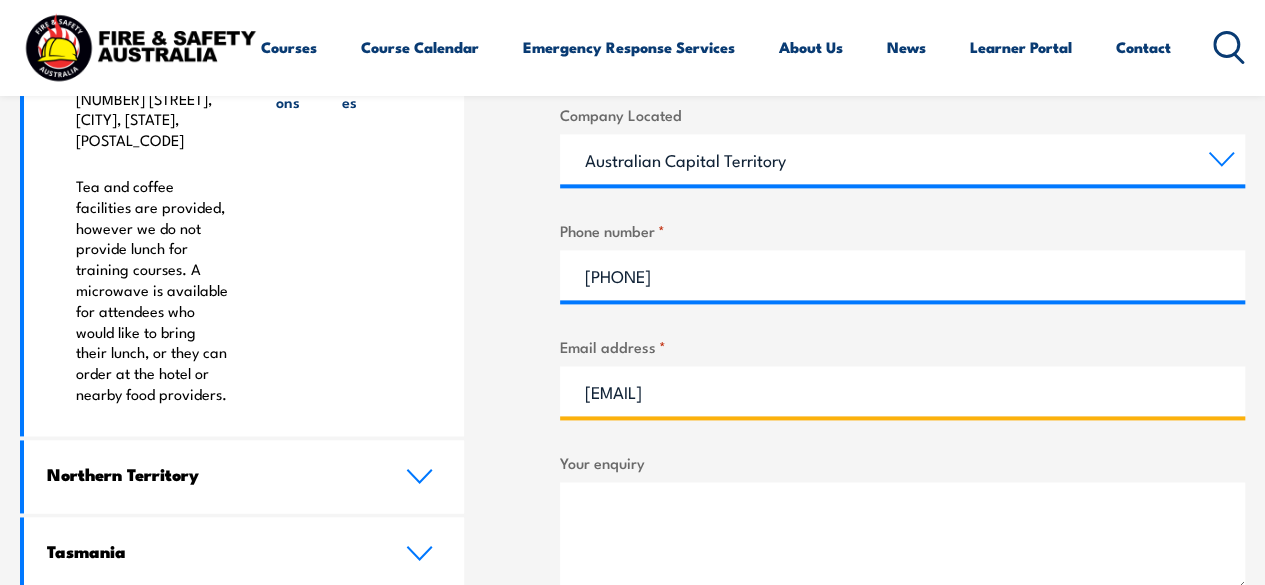 type on "[EMAIL]" 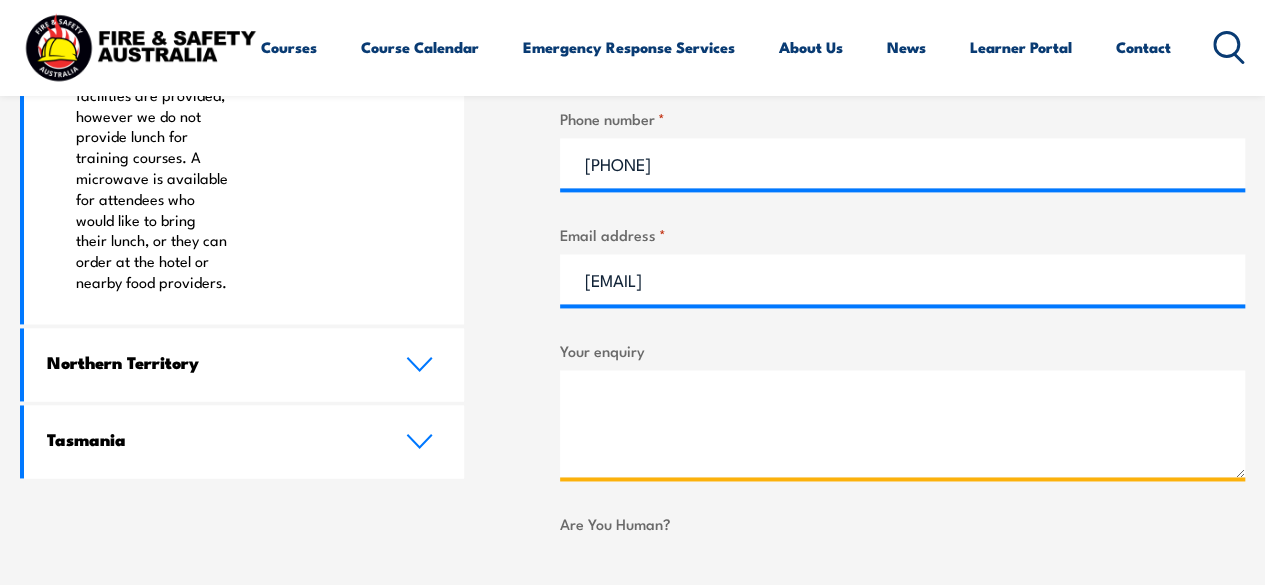 scroll, scrollTop: 1320, scrollLeft: 0, axis: vertical 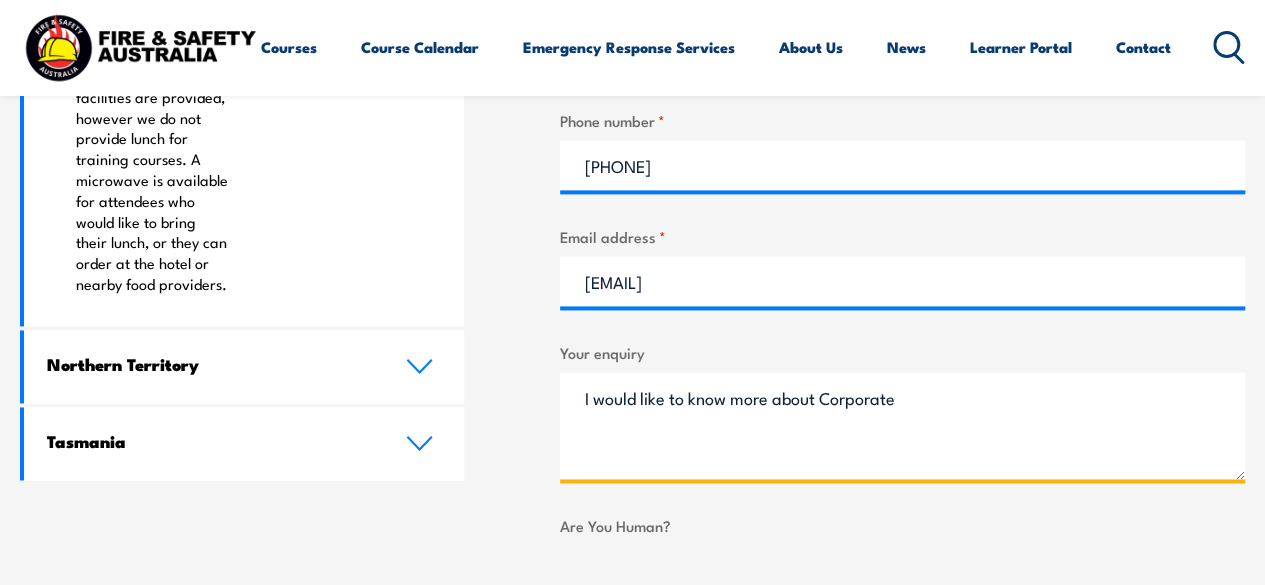 click on "I would like to know more about Corporate" at bounding box center (902, 425) 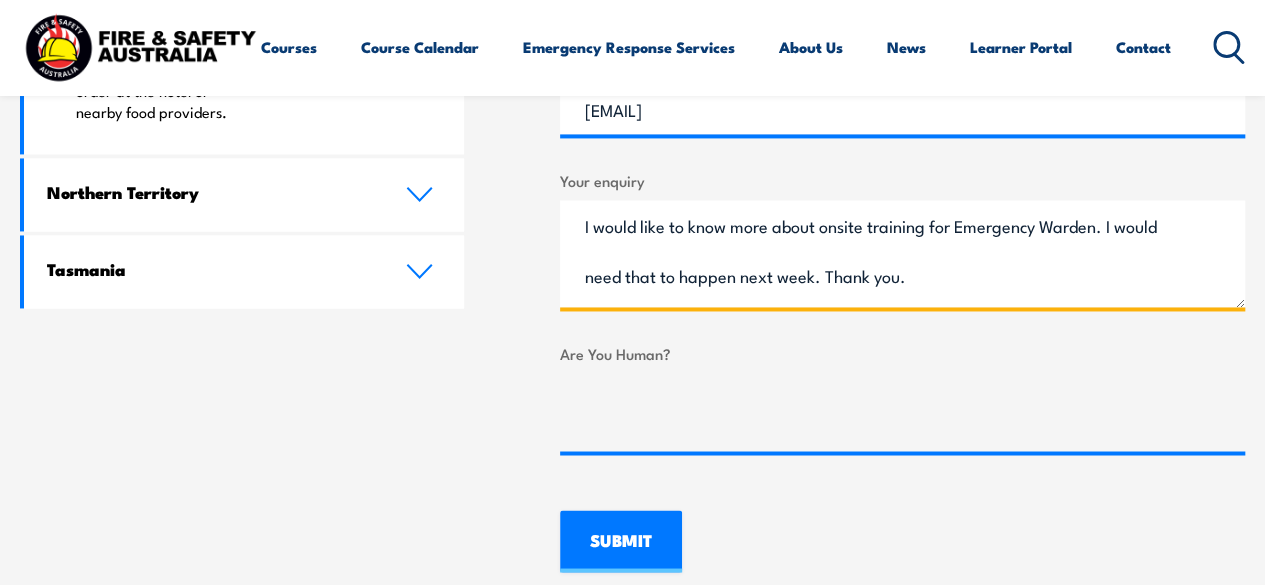 scroll, scrollTop: 1566, scrollLeft: 0, axis: vertical 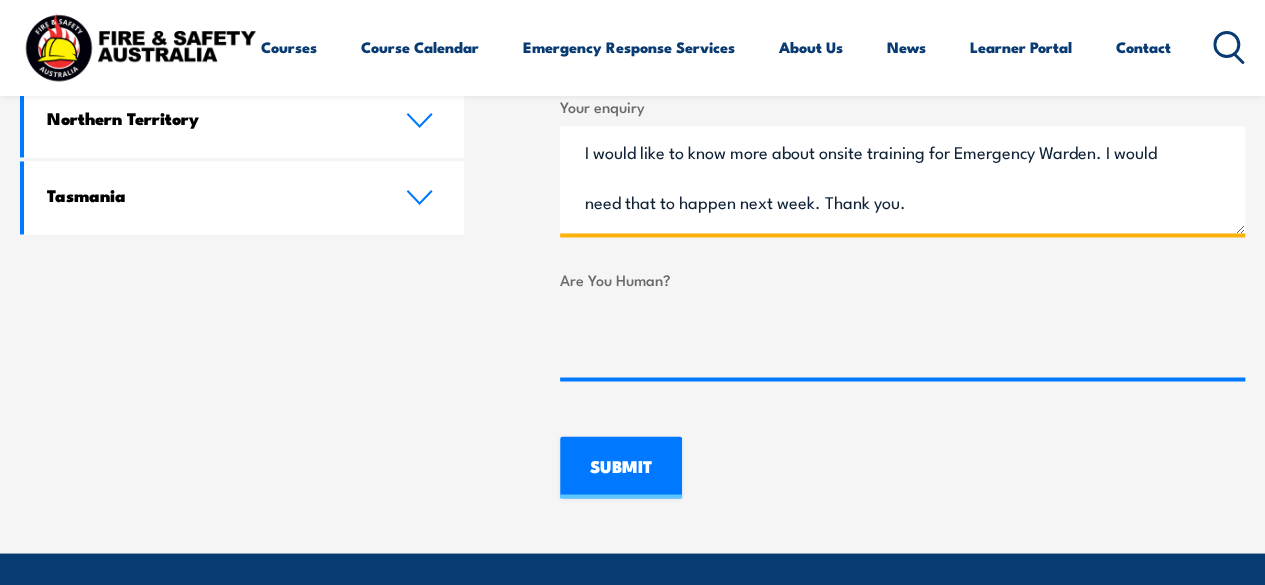 type on "I would like to know more about onsite training for Emergency Warden. I would need that to happen next week. Thank you." 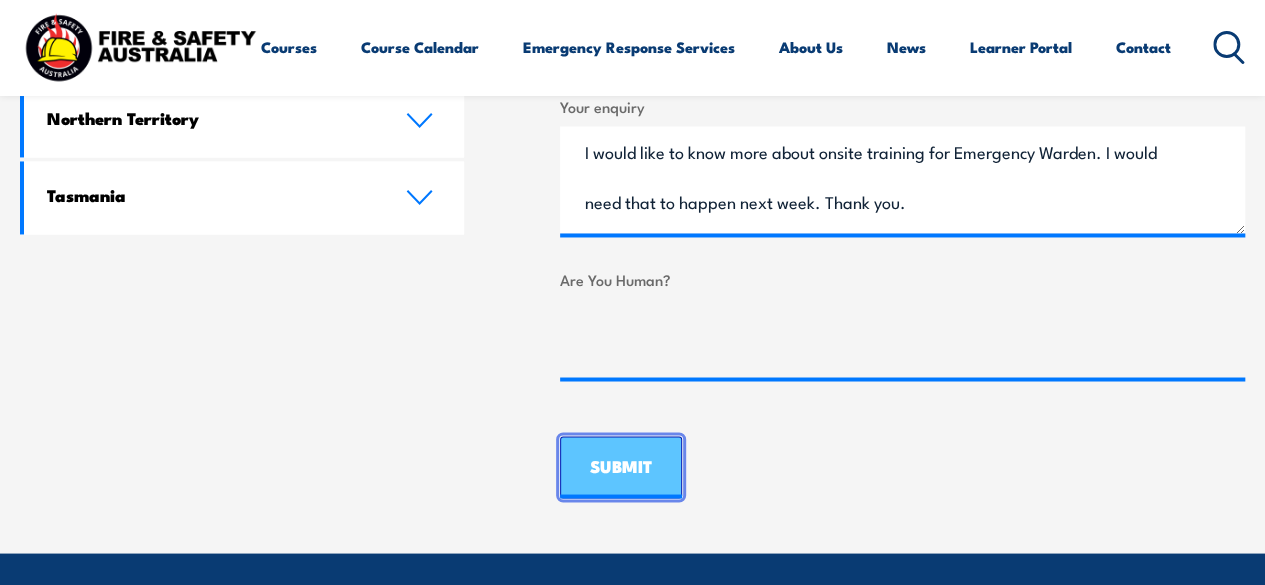 click on "SUBMIT" at bounding box center [621, 467] 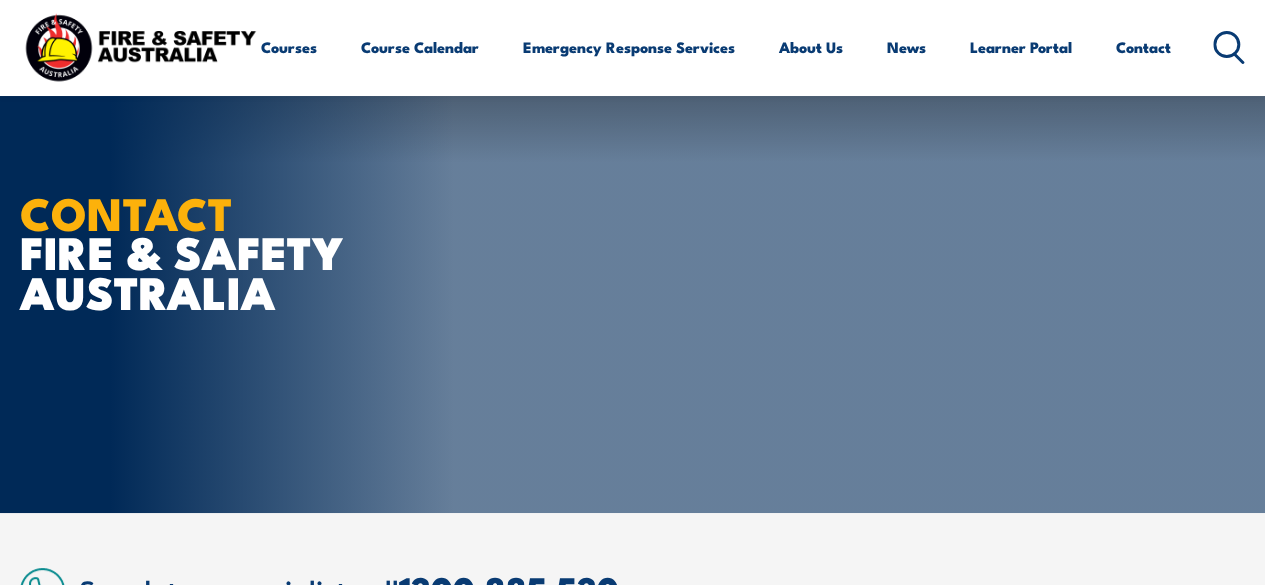 scroll, scrollTop: 230, scrollLeft: 0, axis: vertical 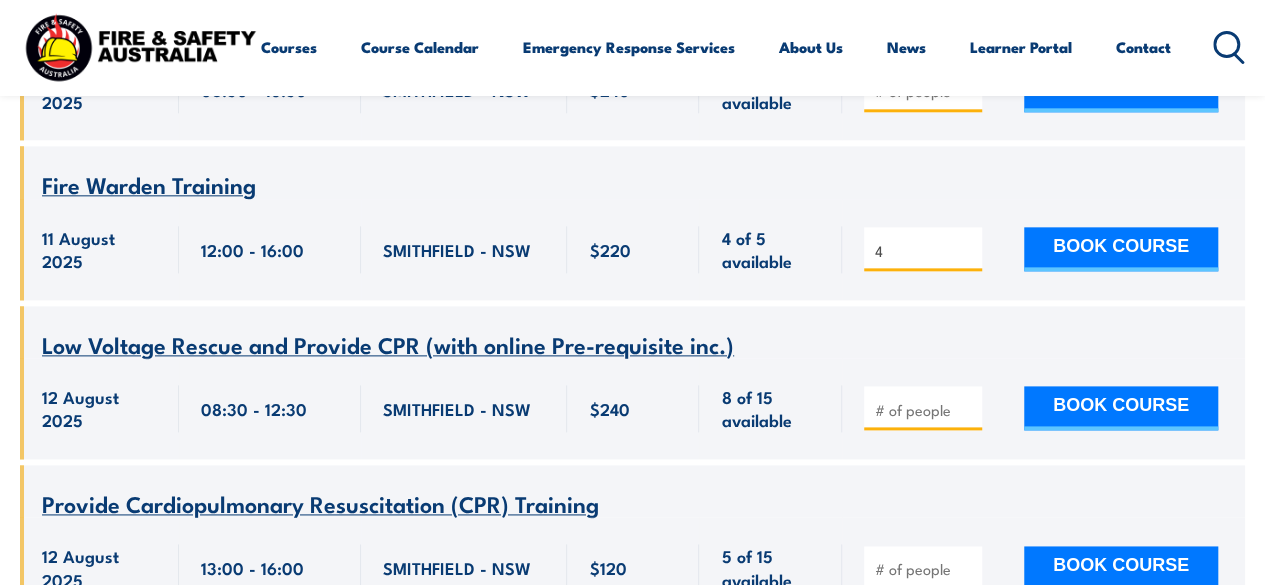 click on "4" at bounding box center [925, 251] 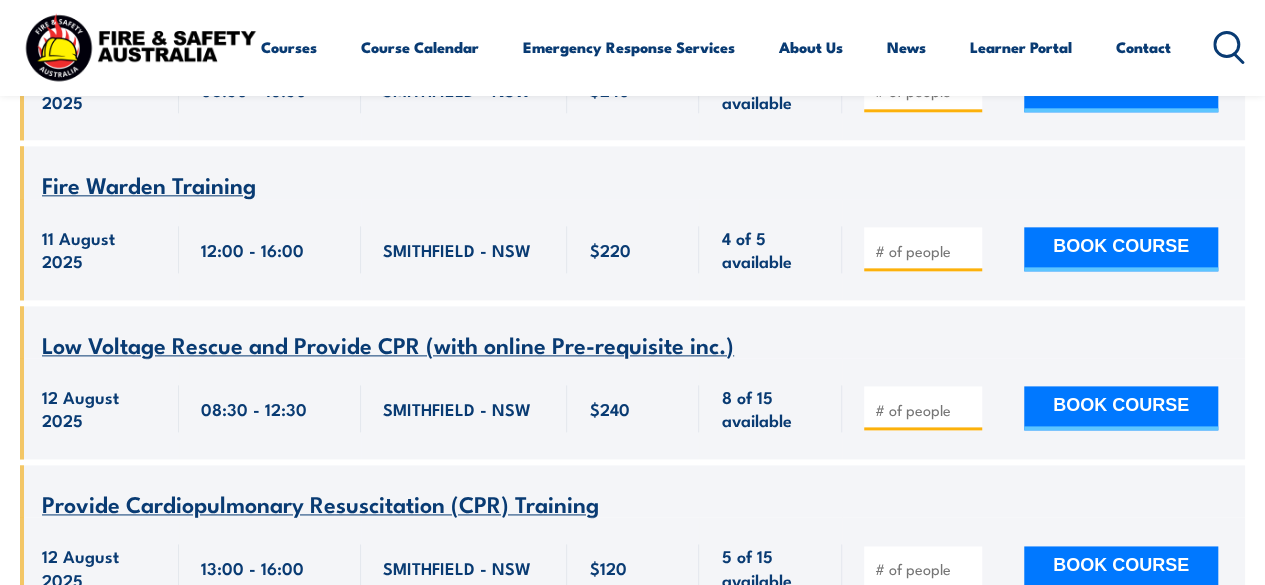 type 